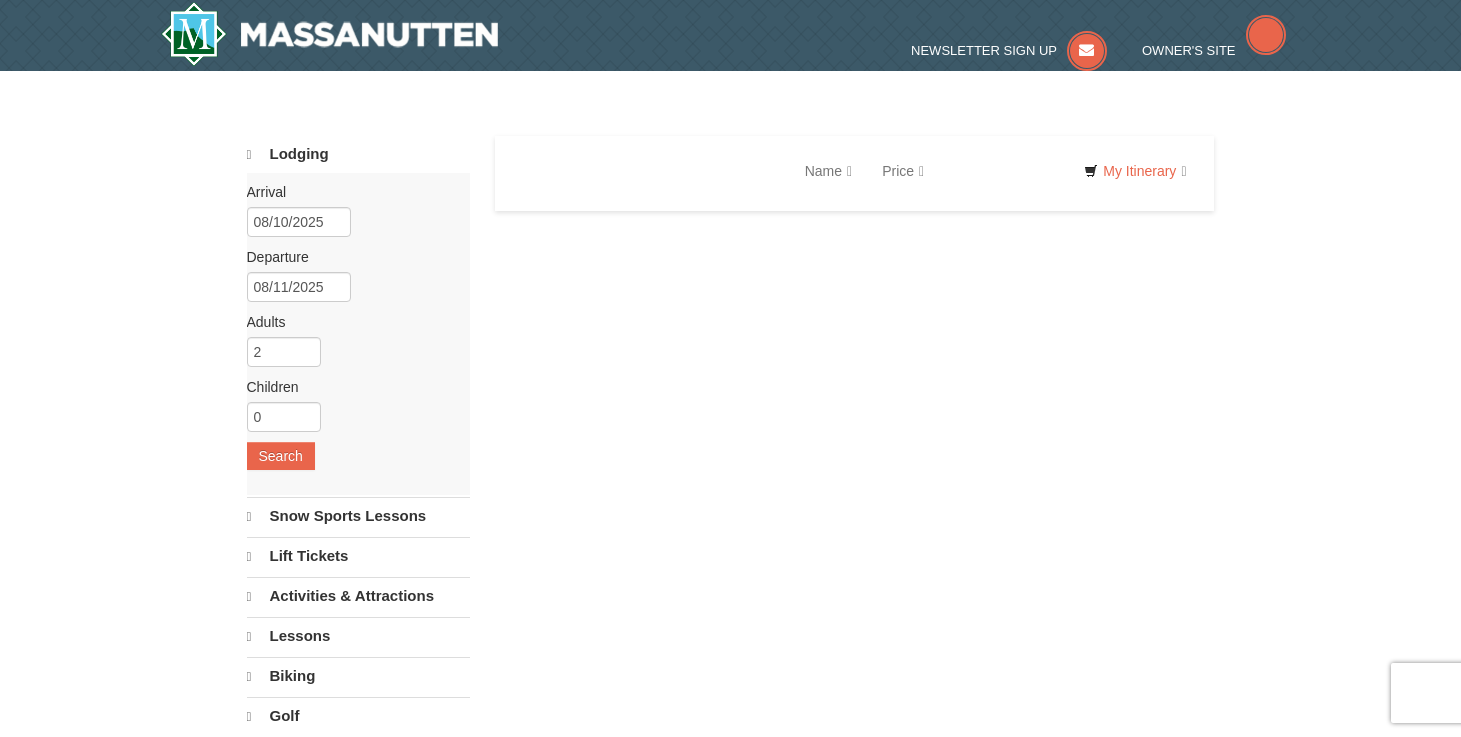 scroll, scrollTop: 0, scrollLeft: 0, axis: both 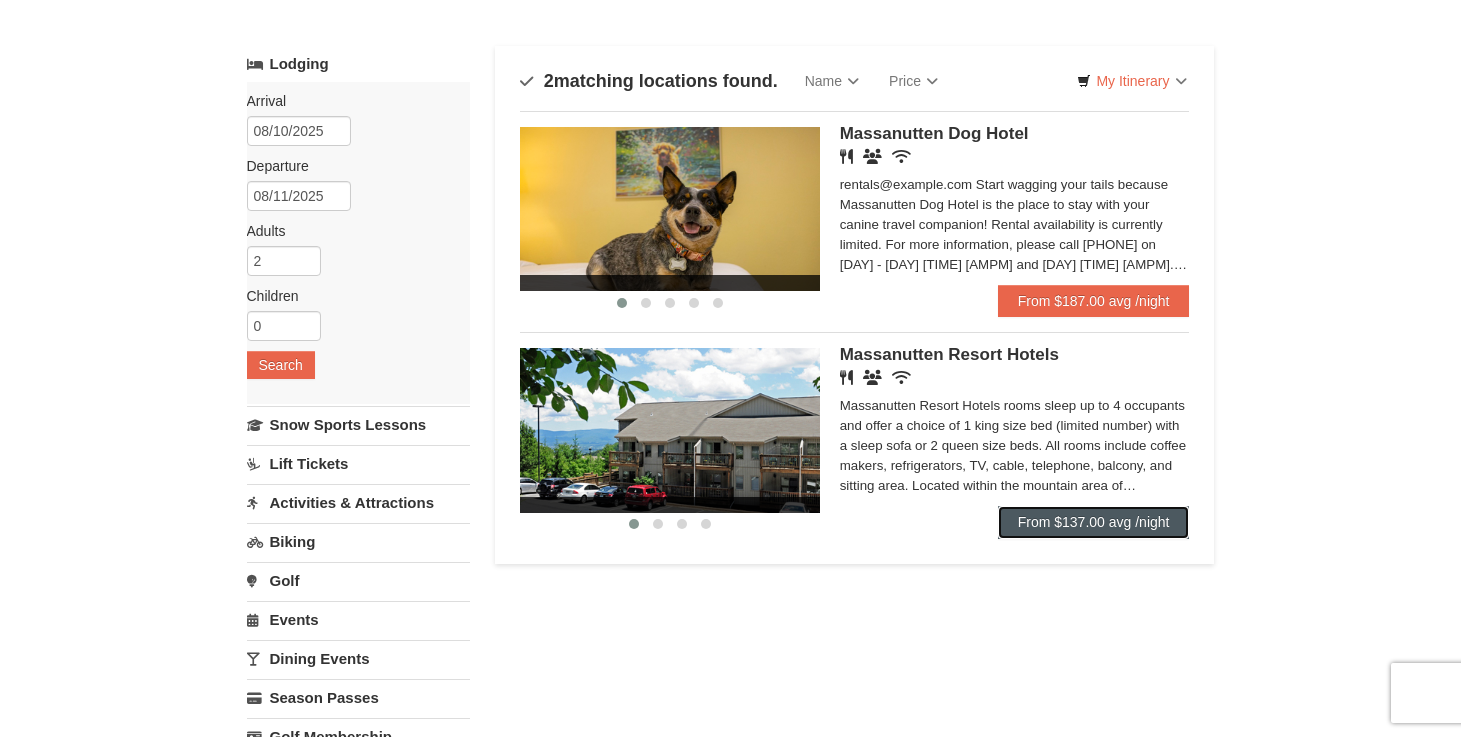 click on "From $137.00 avg /night" at bounding box center (1094, 522) 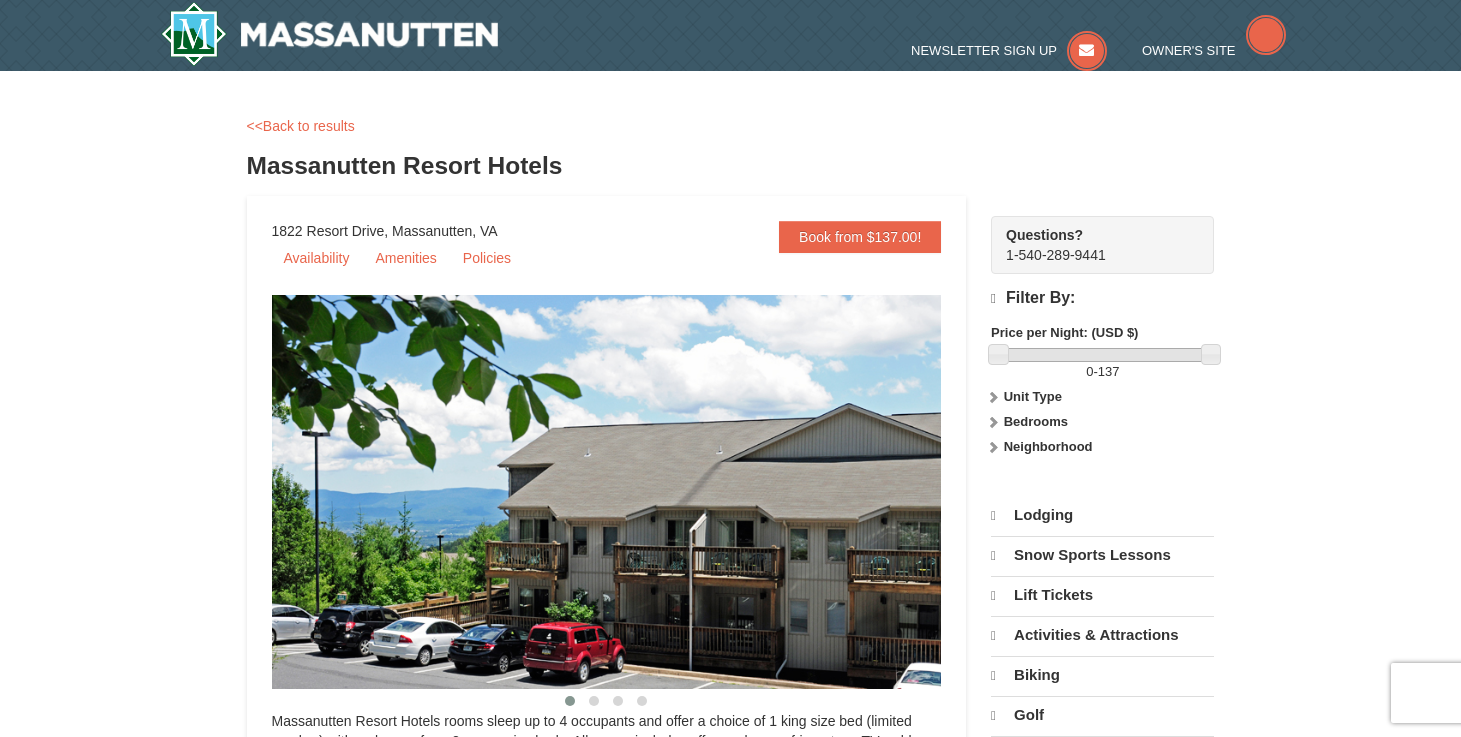 scroll, scrollTop: 0, scrollLeft: 0, axis: both 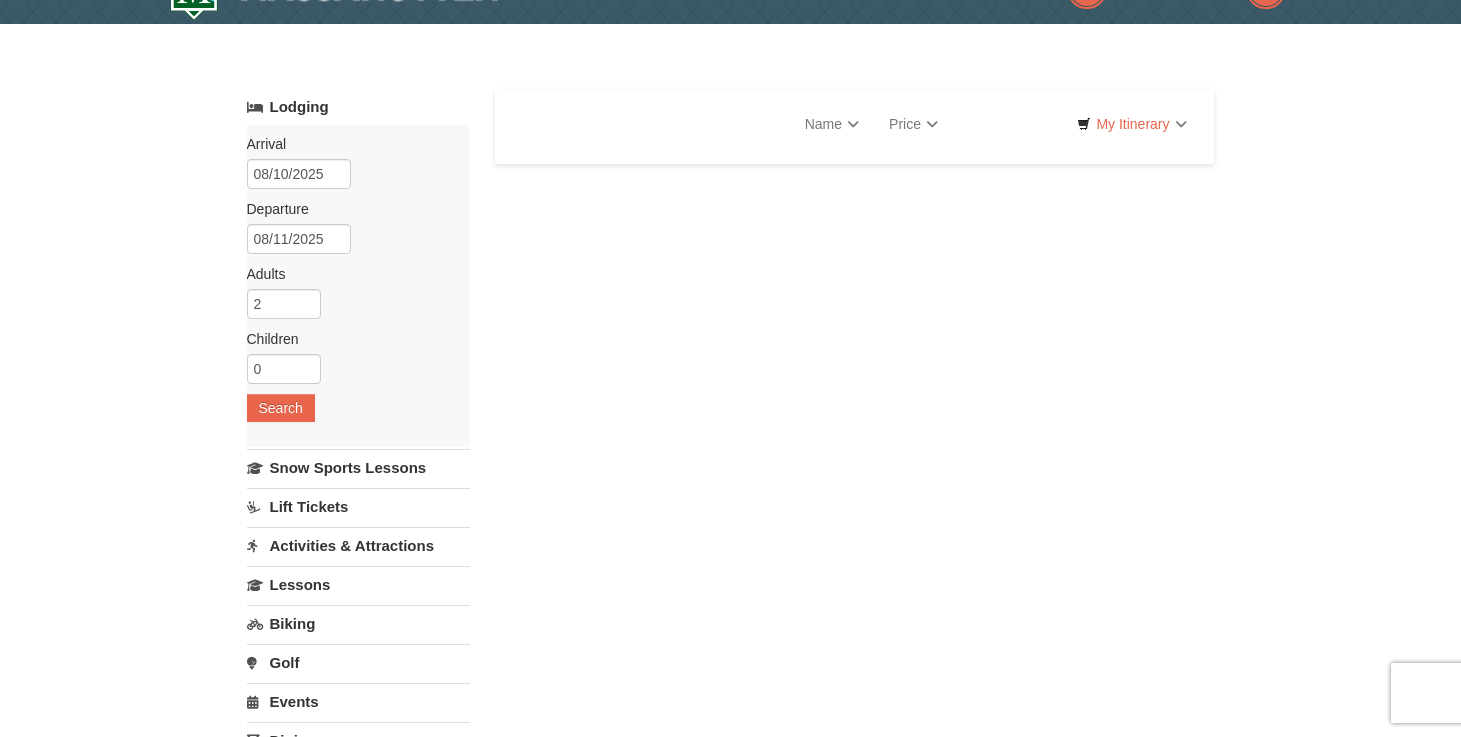 select on "8" 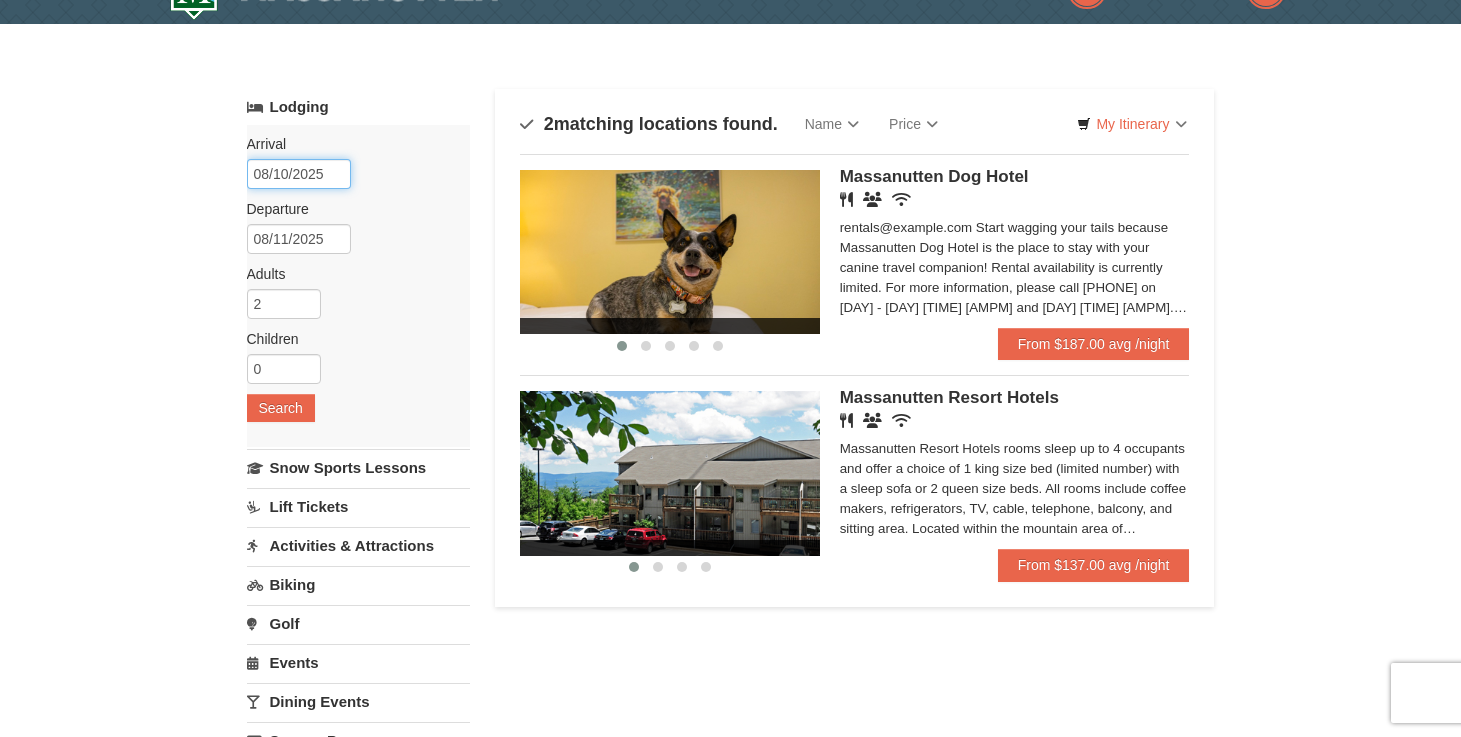 click on "Browser Not Supported
We notice you are using a browser which will not provide the best experience. We recommend using newer versions Chrome, Firefox, and Edge.
Chrome
Firefox
Edge
Safari
Select your preferred browser above to download.
Continue Anyway
Skip to Main Content
Skip to Main Content
Newsletter Sign Up
Owner's Site
×" at bounding box center [730, 808] 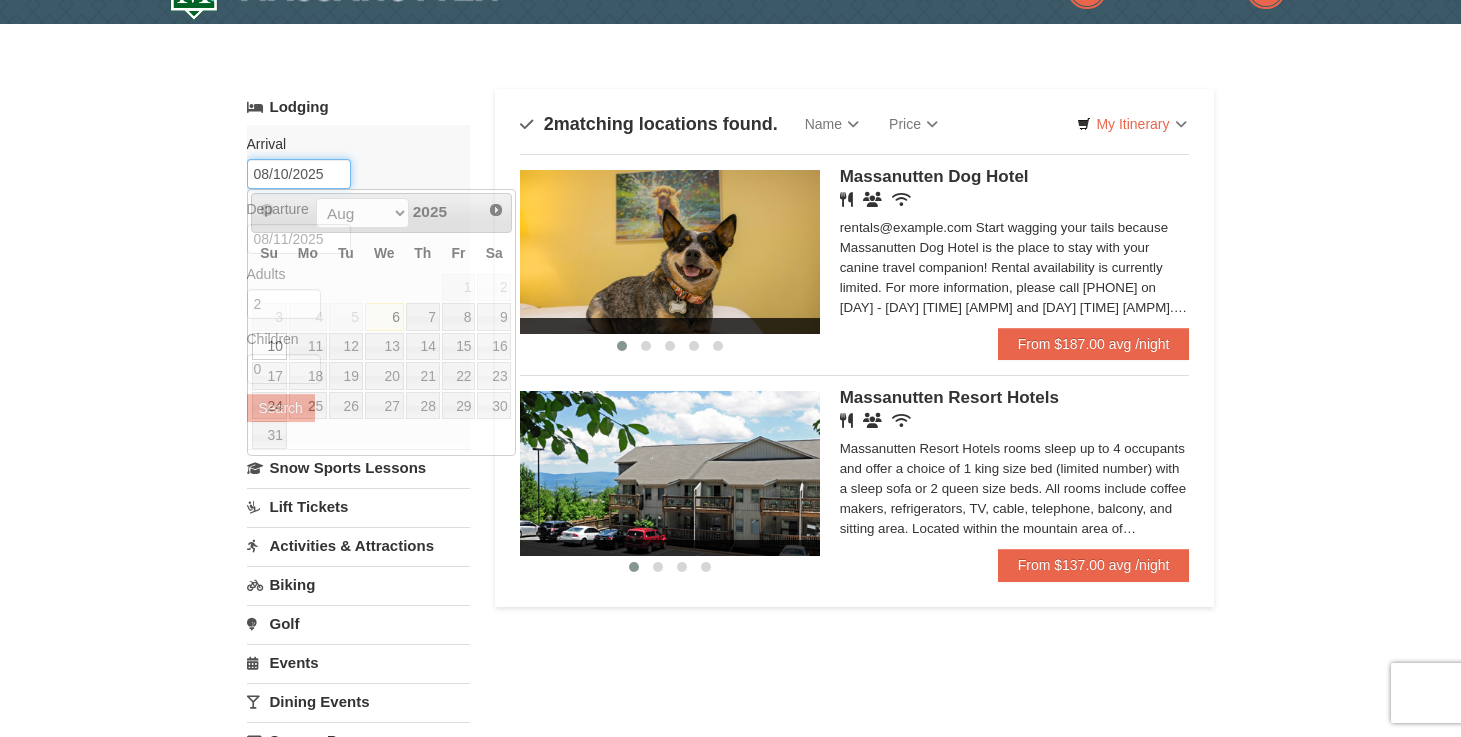 scroll, scrollTop: 89, scrollLeft: 0, axis: vertical 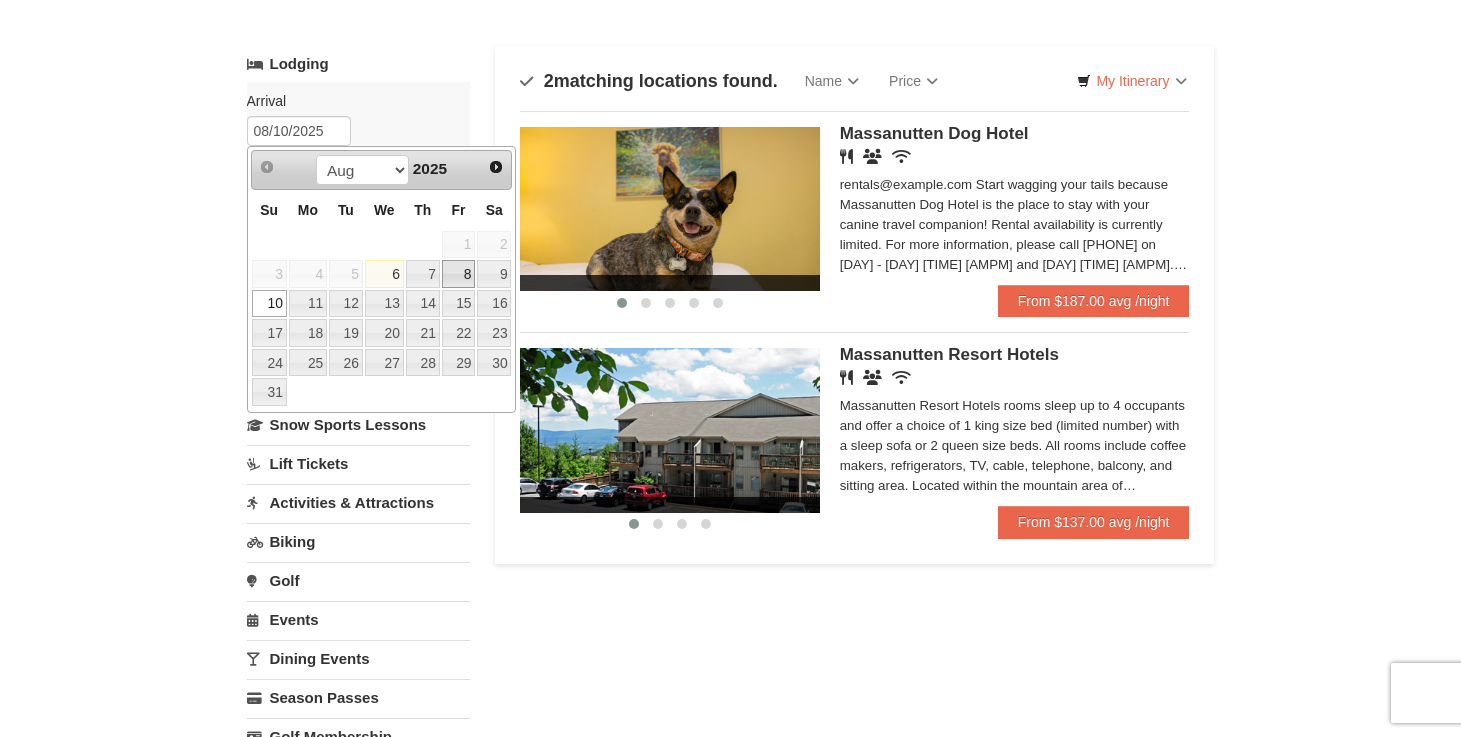 click on "8" at bounding box center (459, 274) 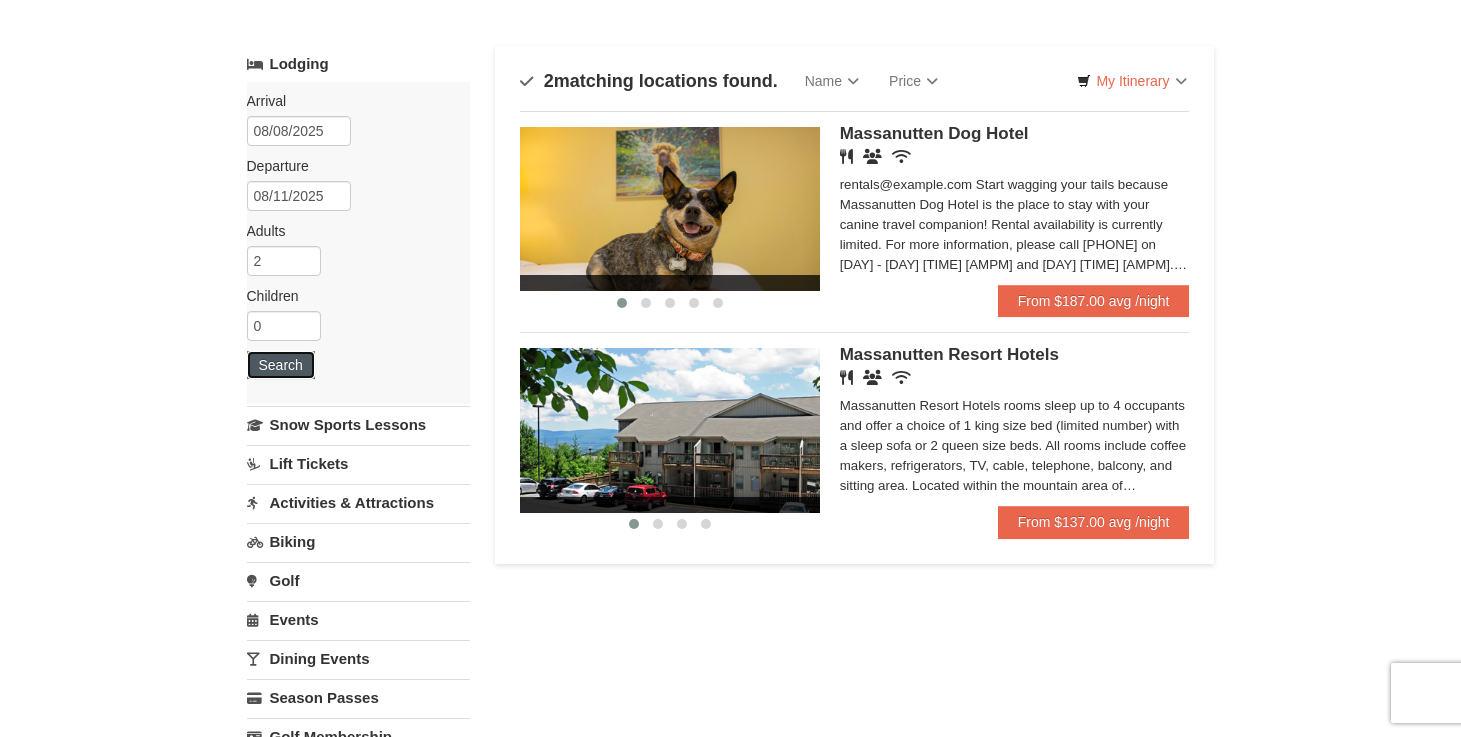 click on "Search" at bounding box center [281, 365] 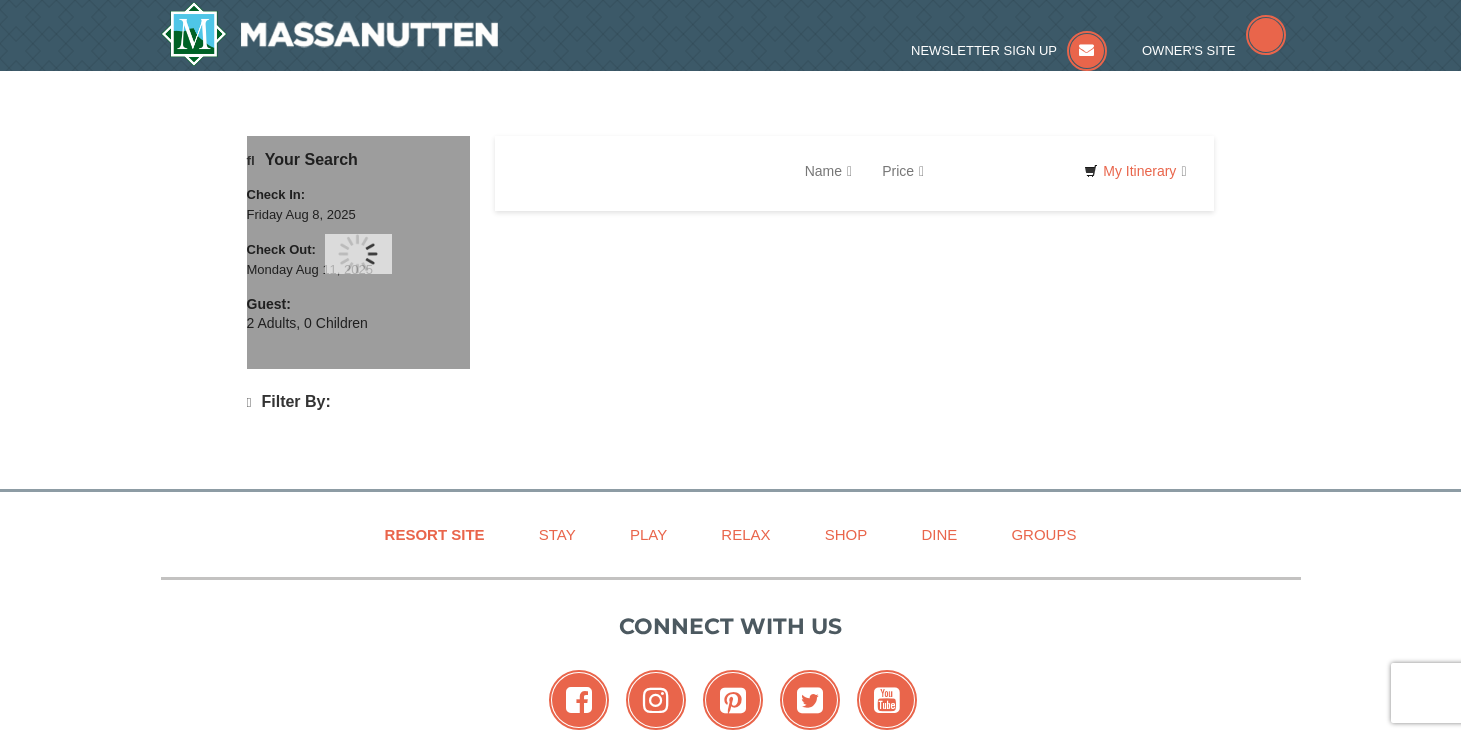 scroll, scrollTop: 0, scrollLeft: 0, axis: both 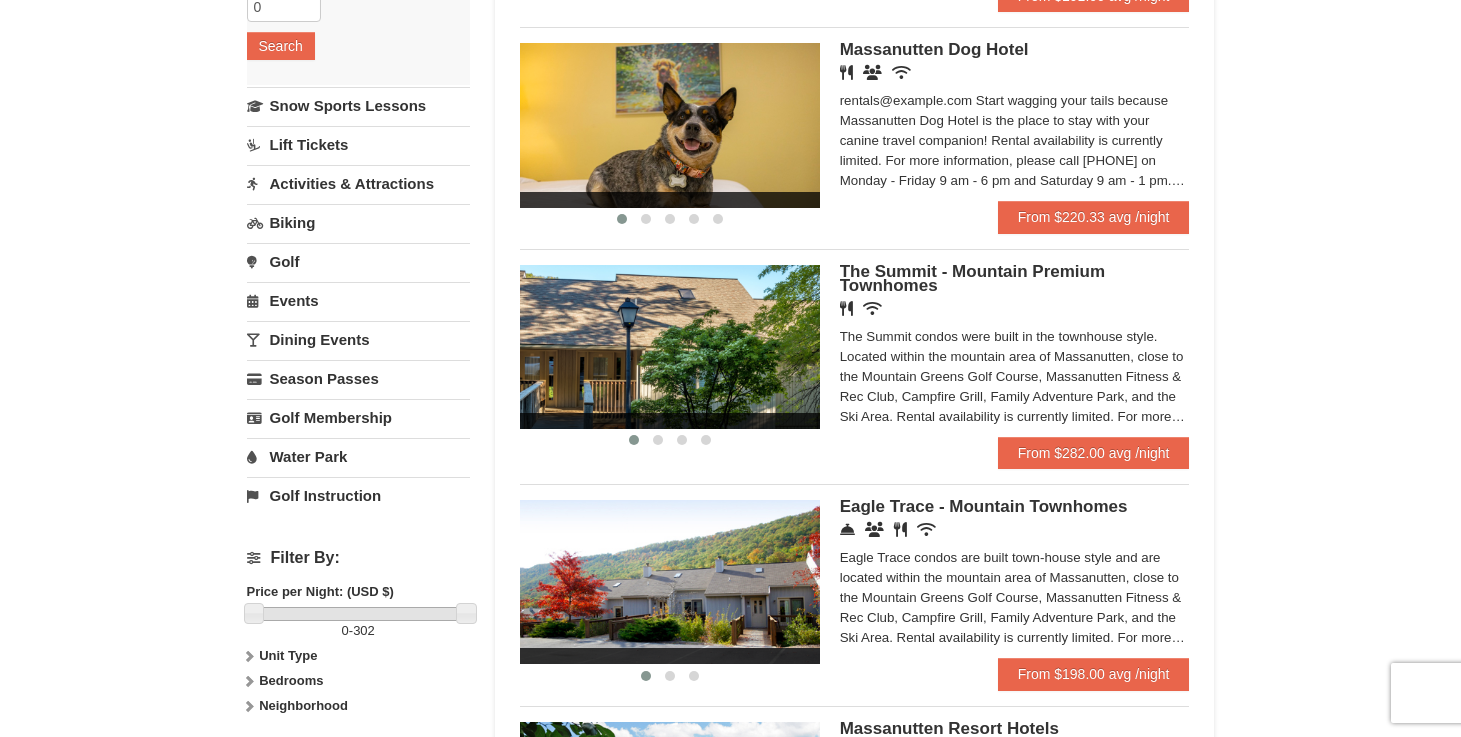 click on "The Summit - Mountain Premium Townhomes" at bounding box center (972, 278) 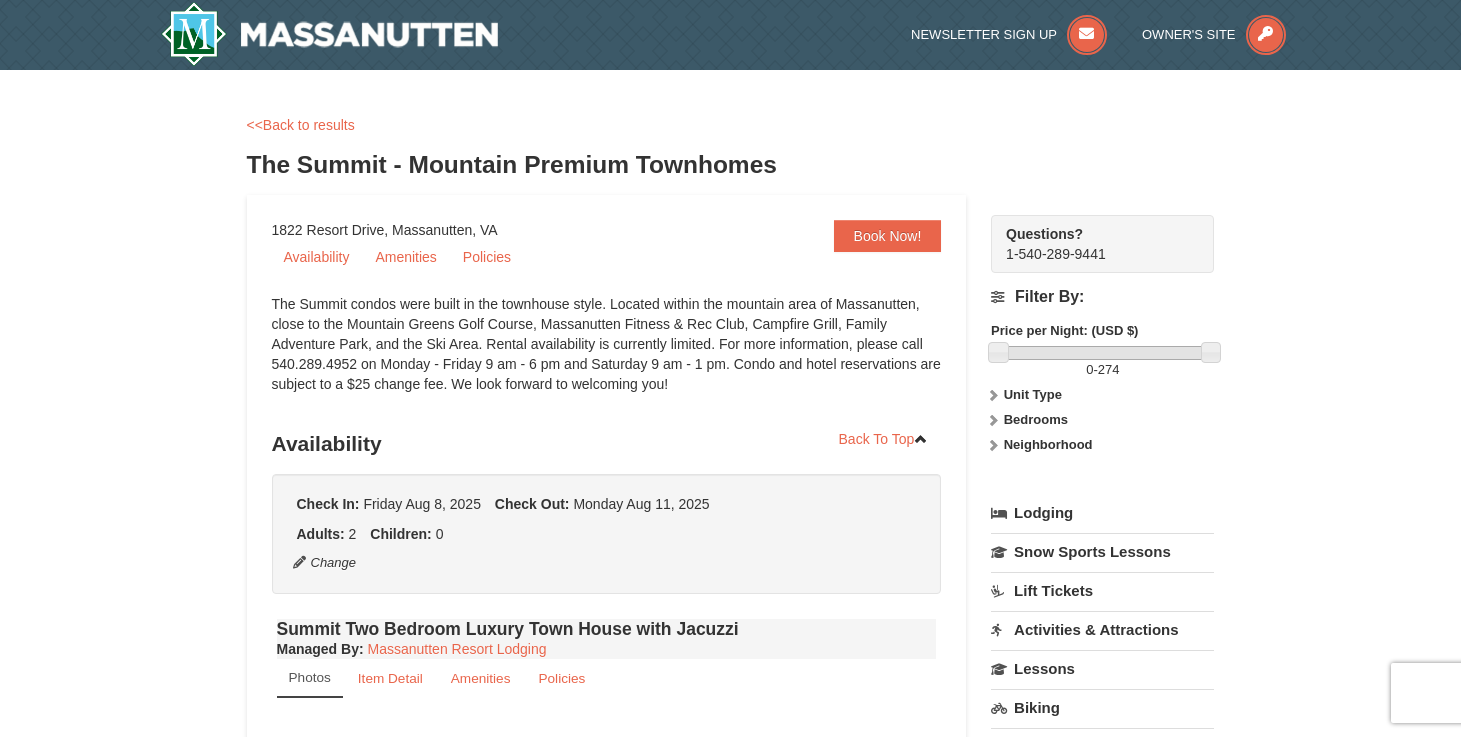 scroll, scrollTop: 0, scrollLeft: 0, axis: both 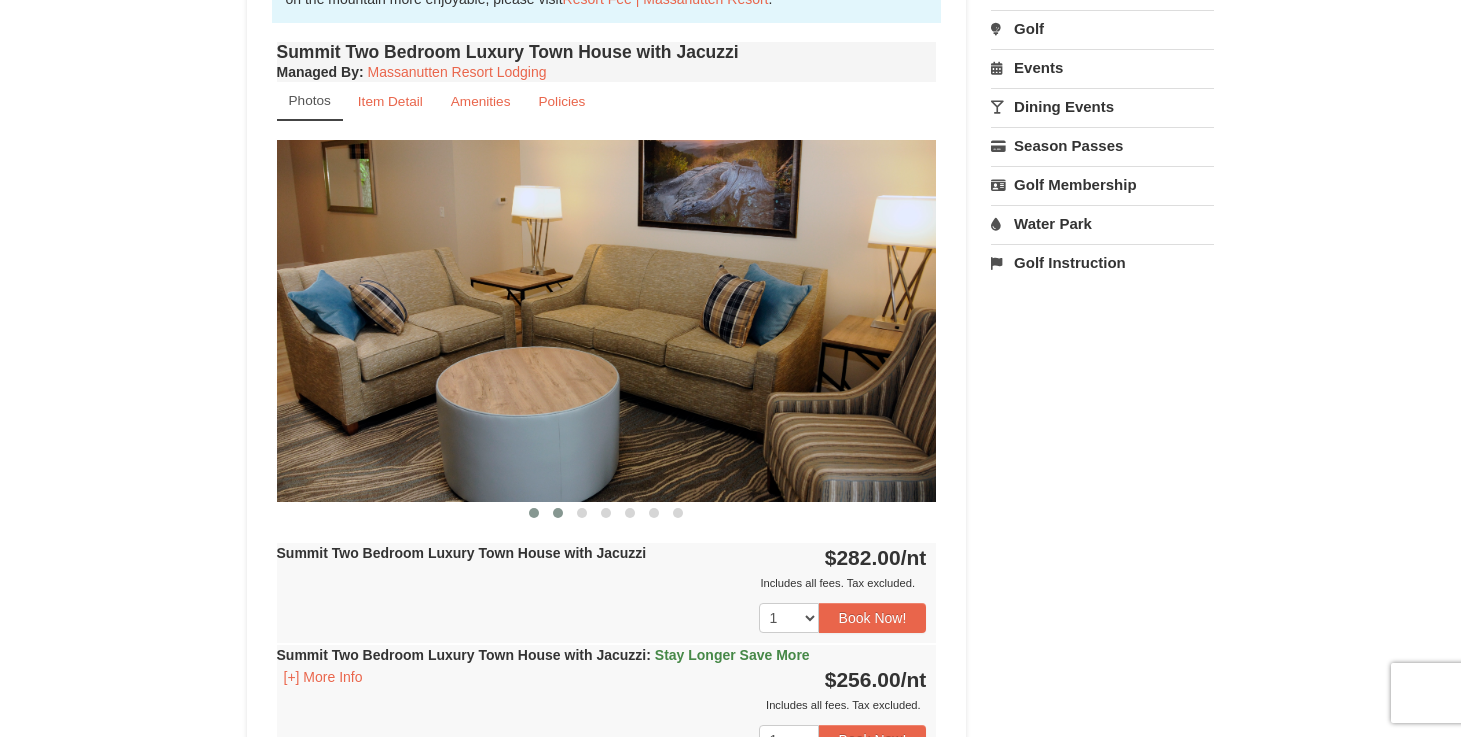click at bounding box center (558, 513) 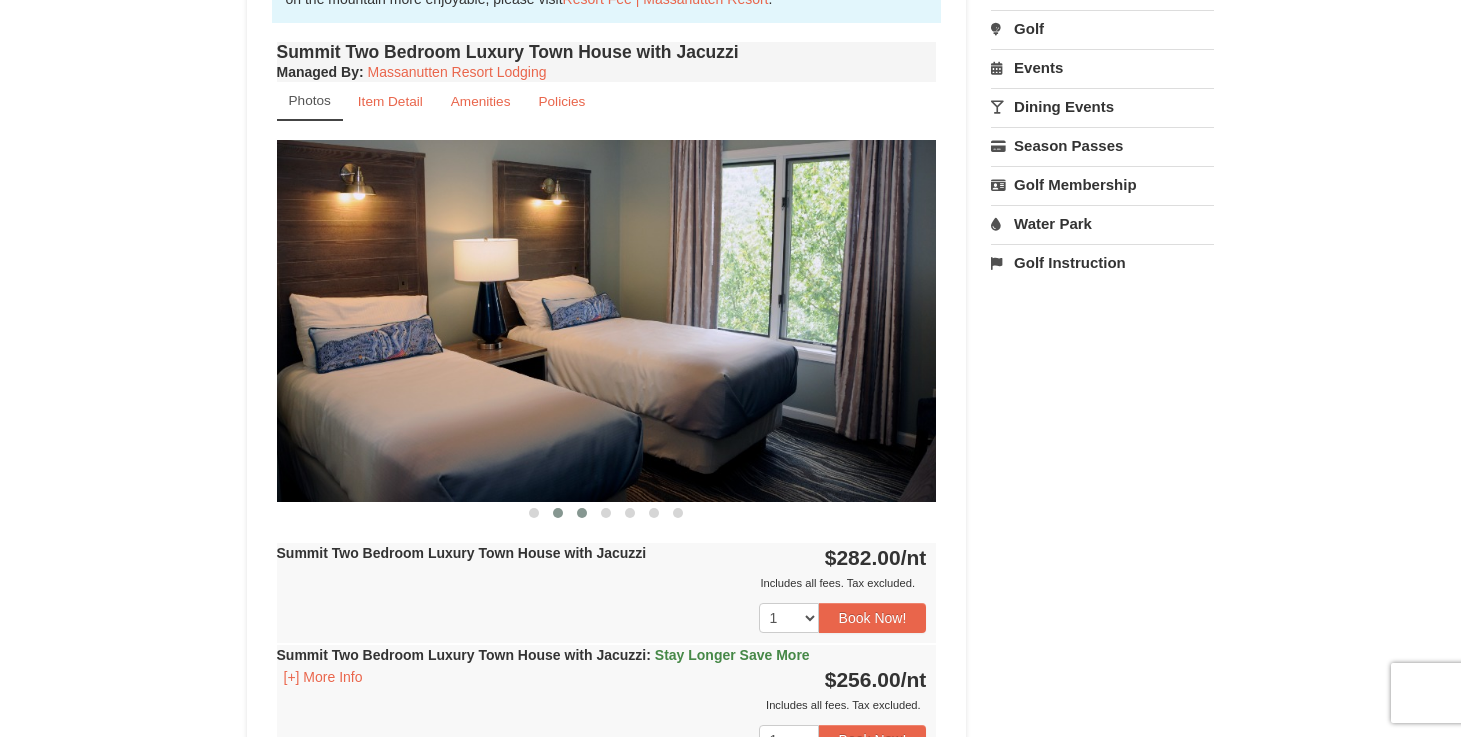 click at bounding box center [582, 513] 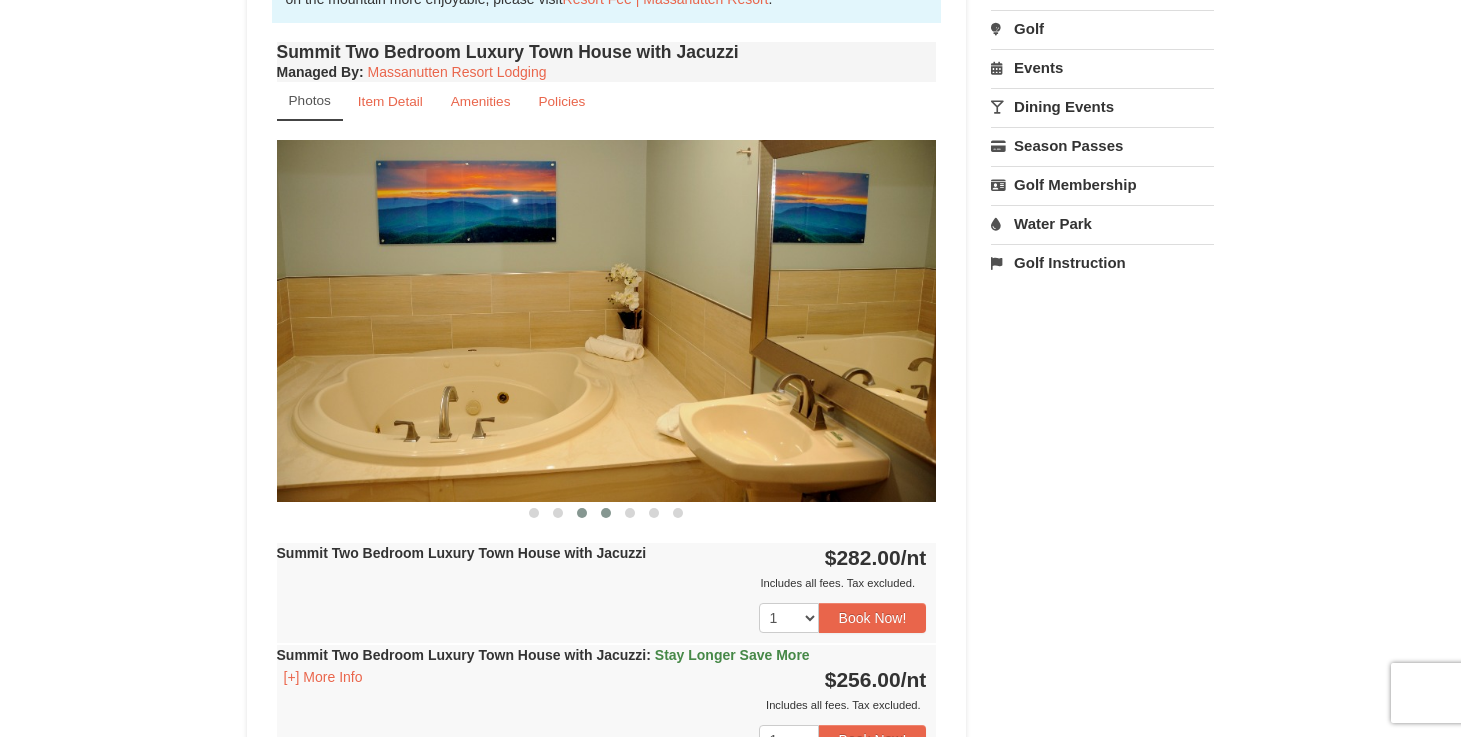 click at bounding box center (606, 513) 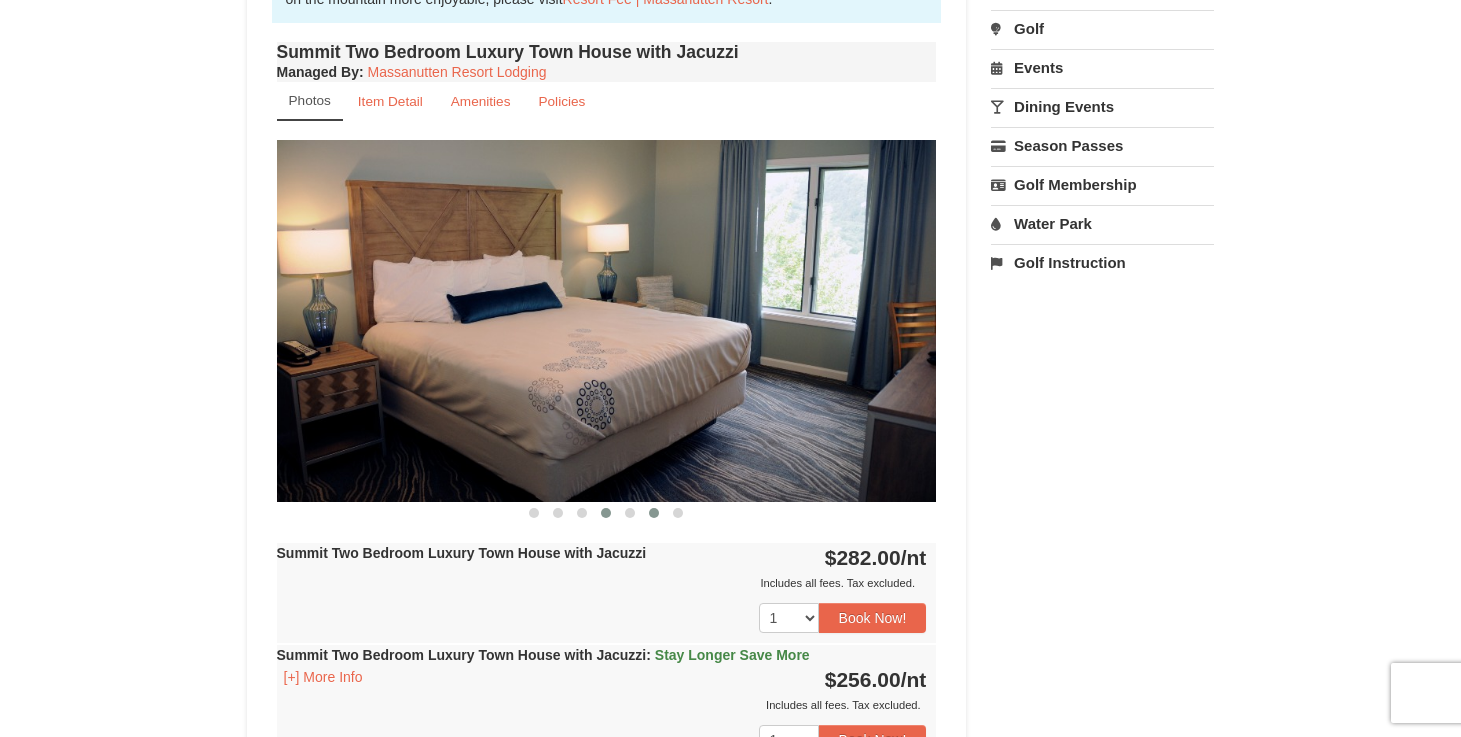 click at bounding box center [654, 513] 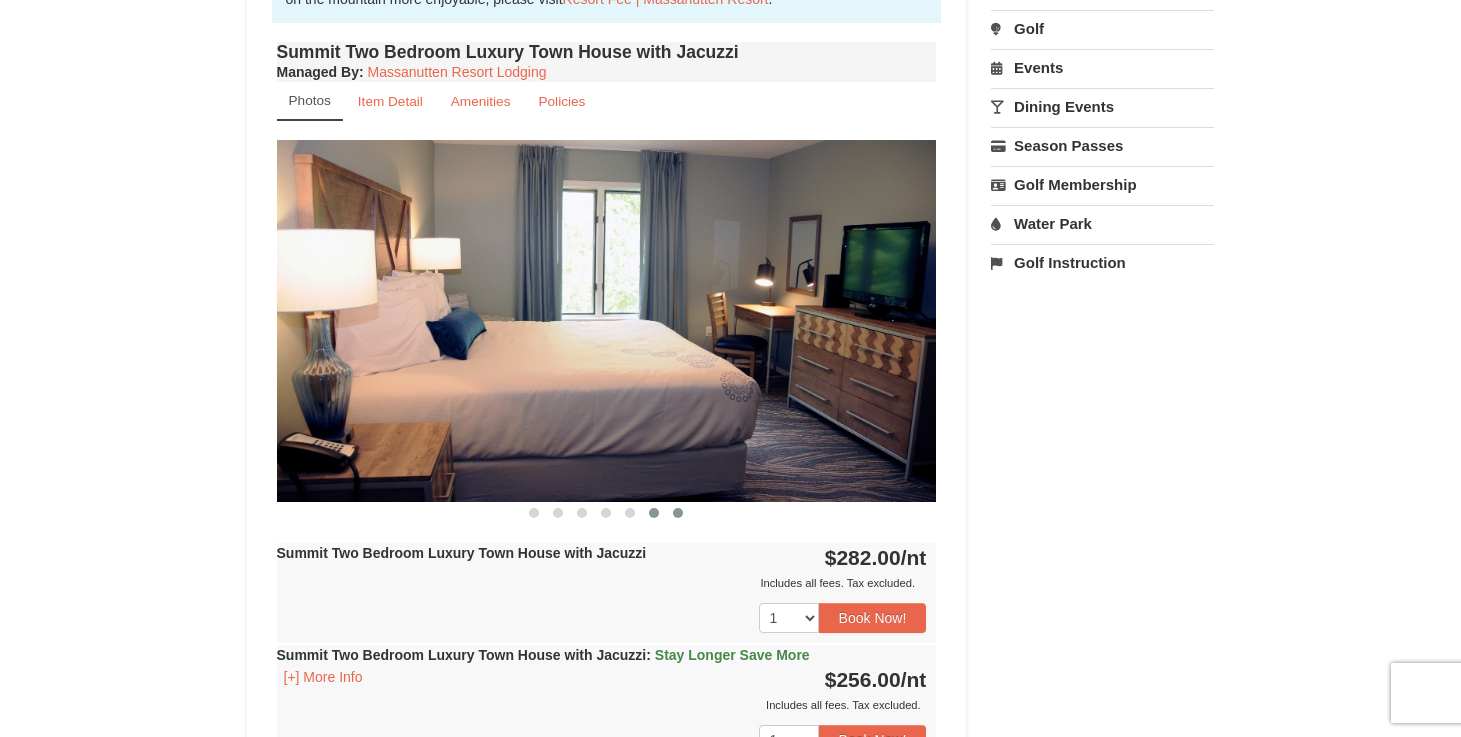 click at bounding box center [678, 513] 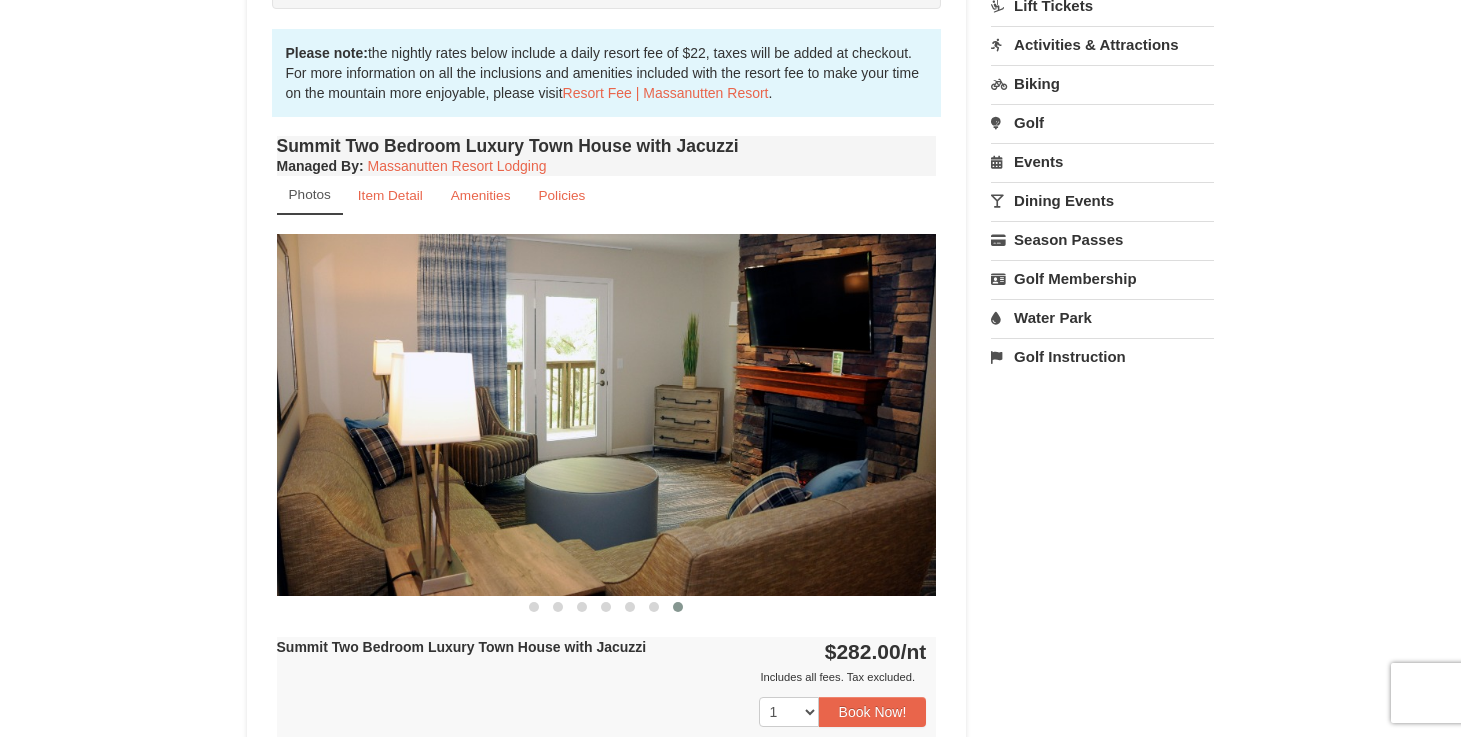scroll, scrollTop: 0, scrollLeft: 0, axis: both 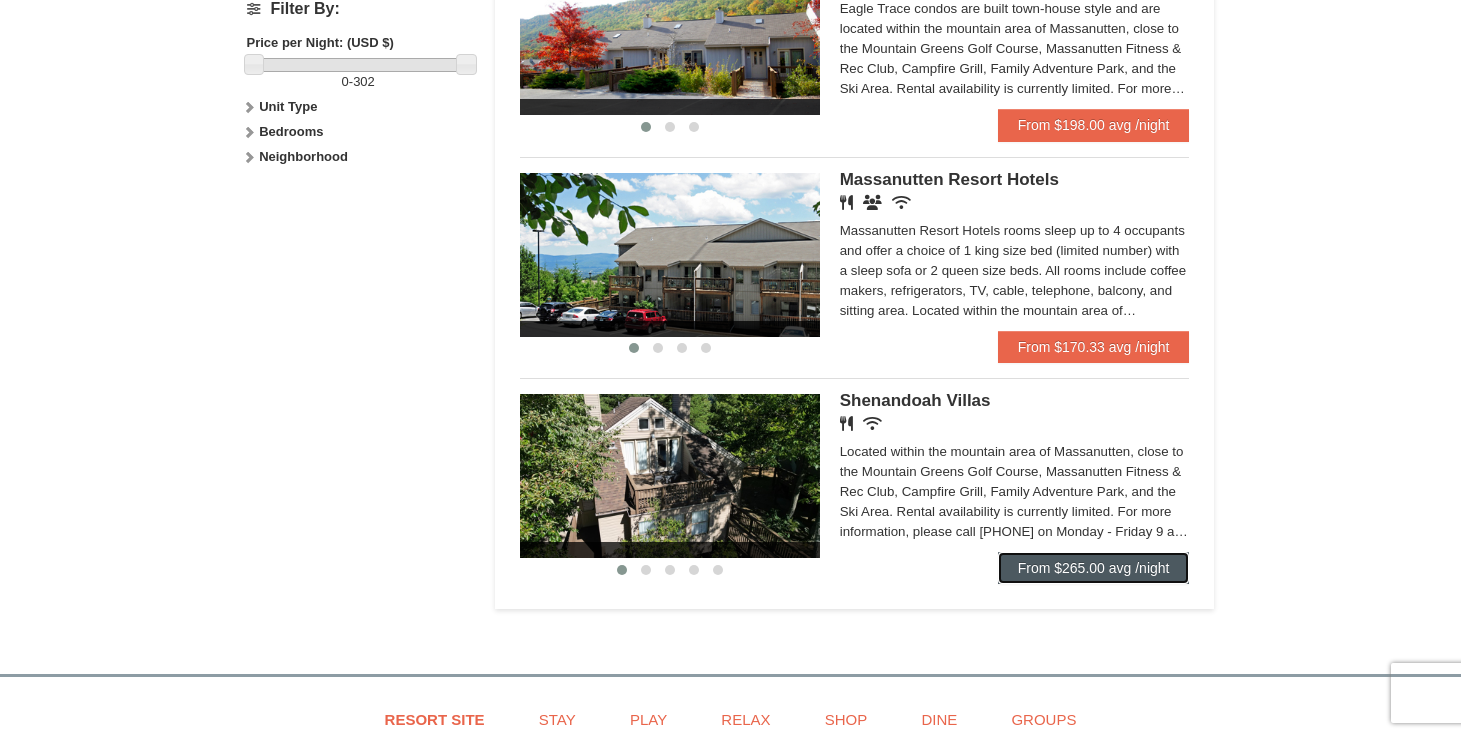 click on "From $265.00 avg /night" at bounding box center (1094, 568) 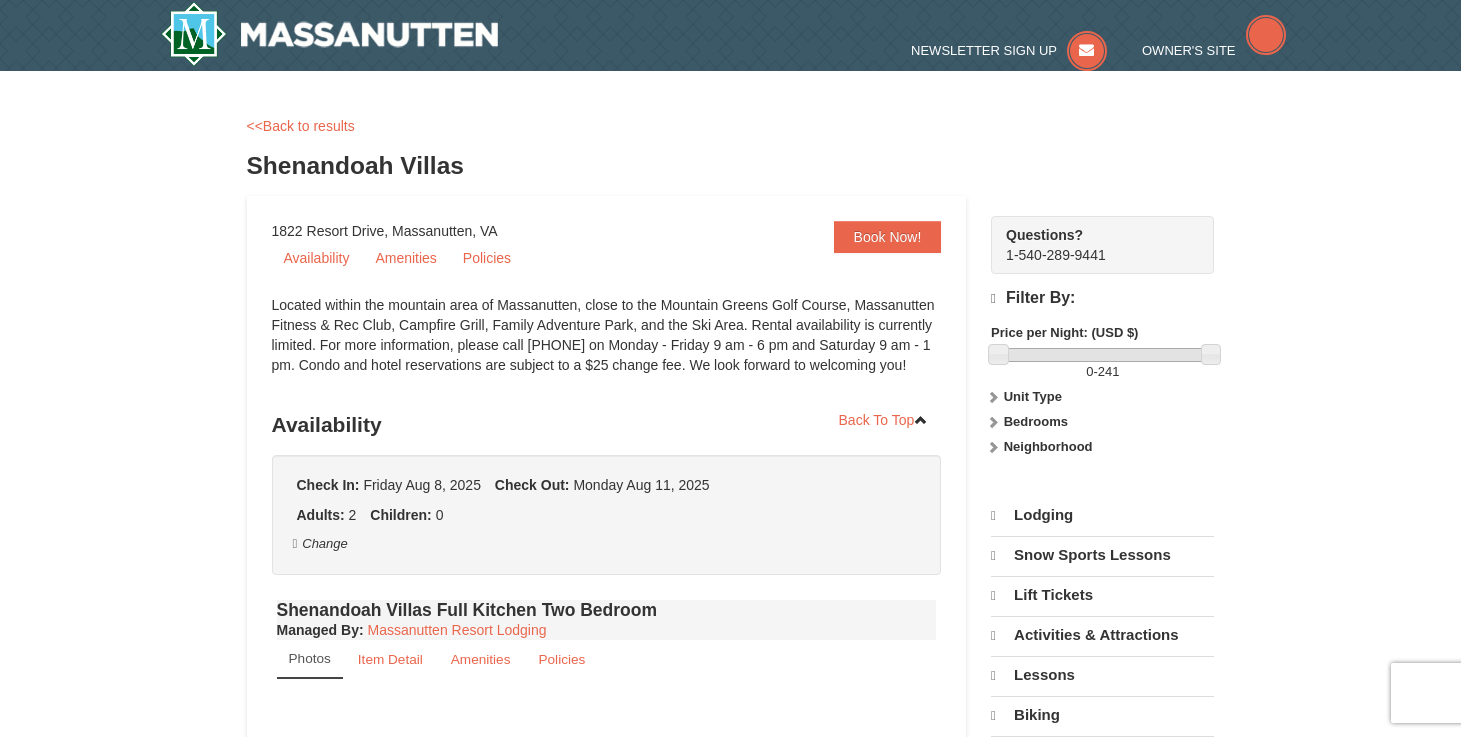 scroll, scrollTop: 0, scrollLeft: 0, axis: both 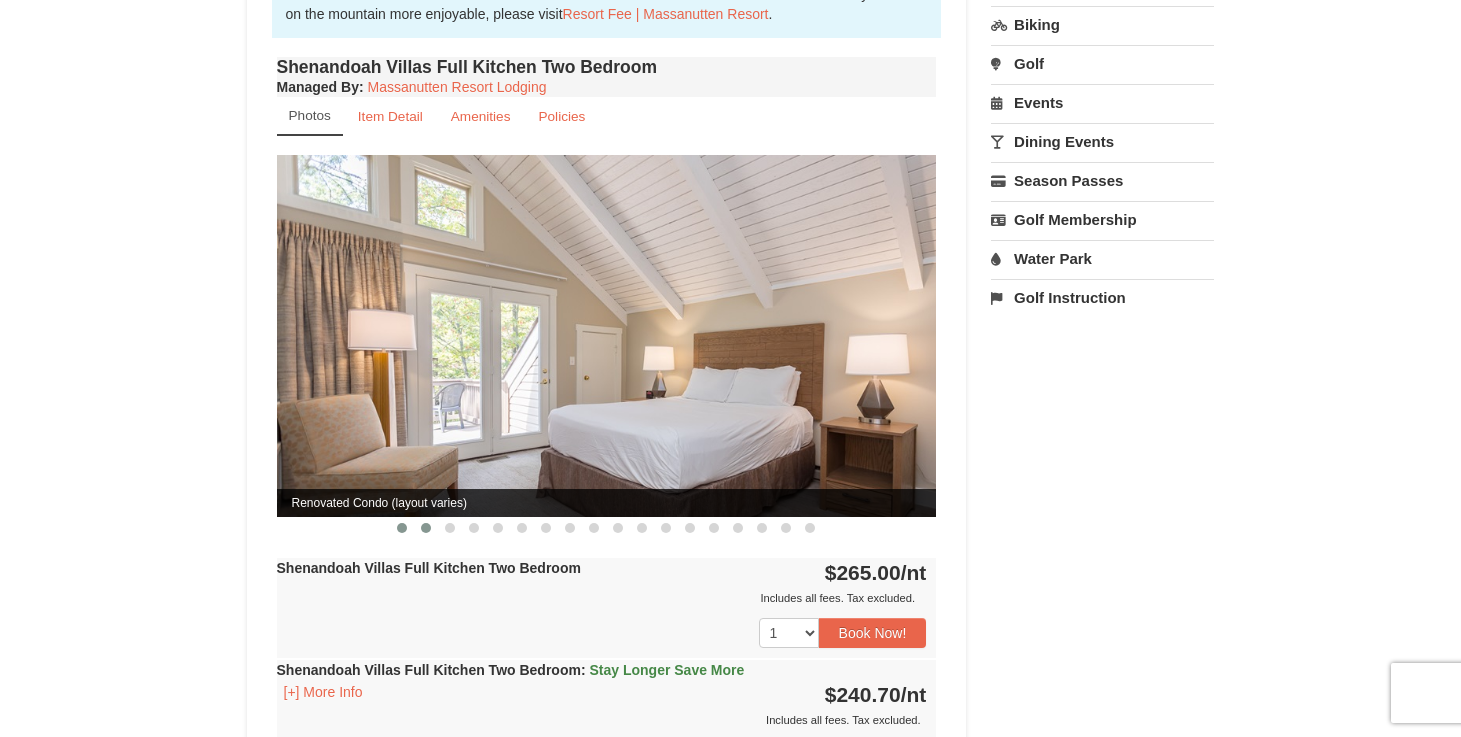 click at bounding box center (426, 528) 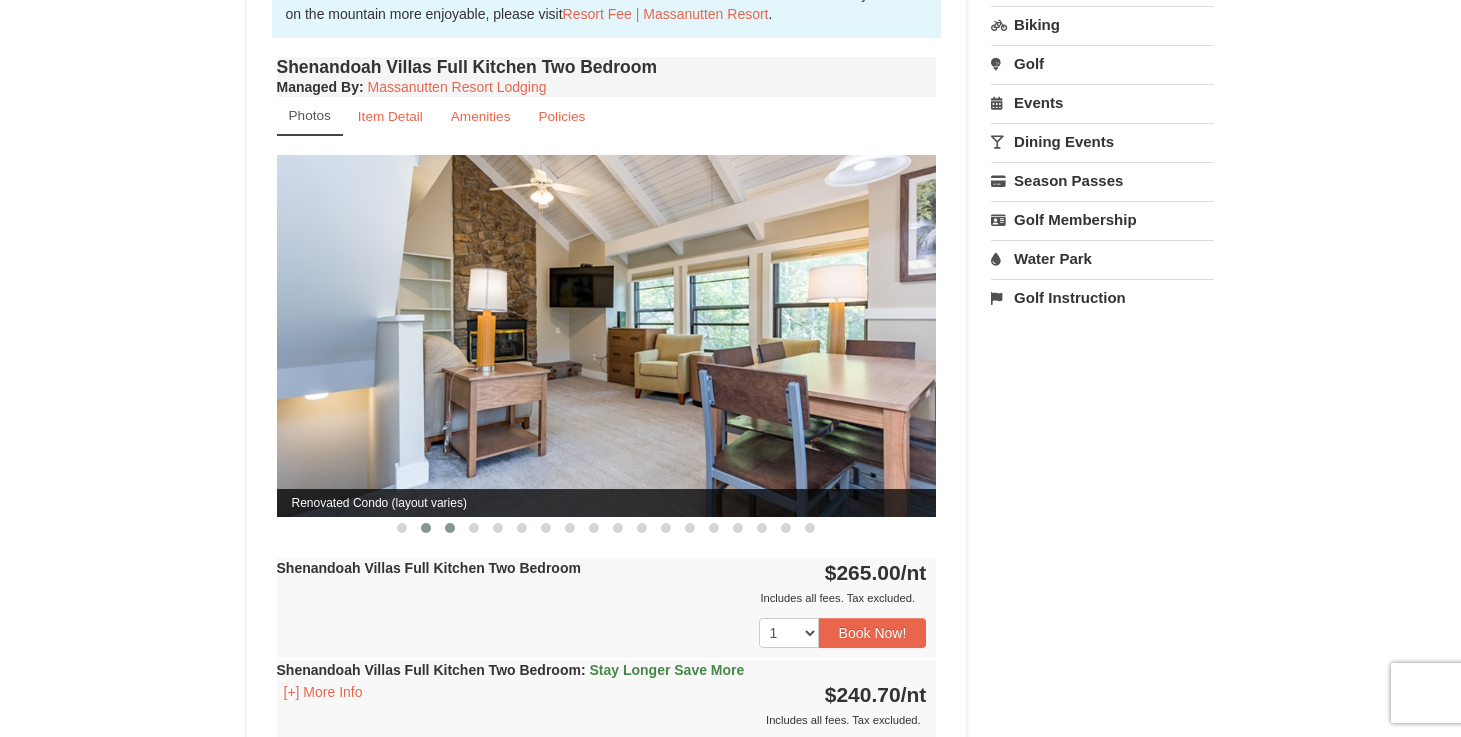 click at bounding box center [450, 528] 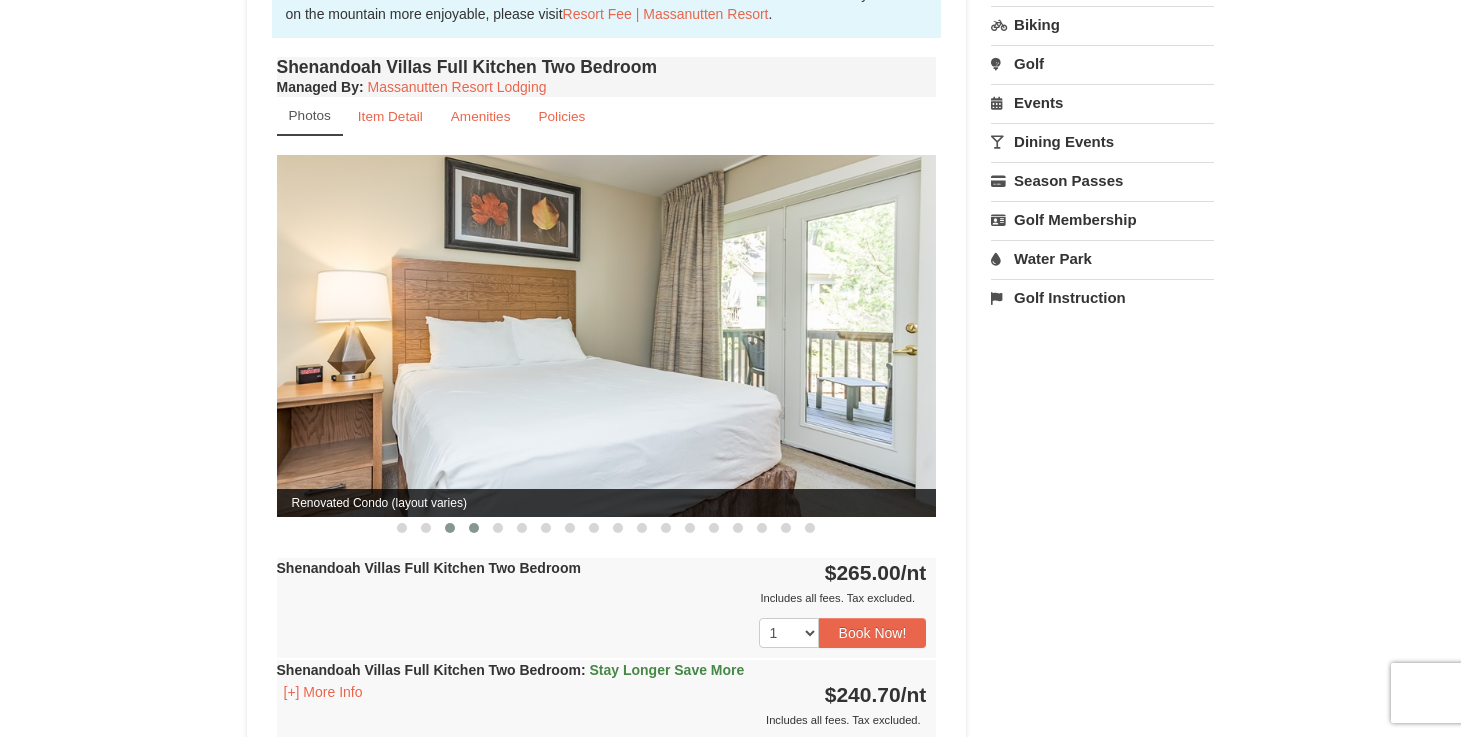 click at bounding box center (474, 528) 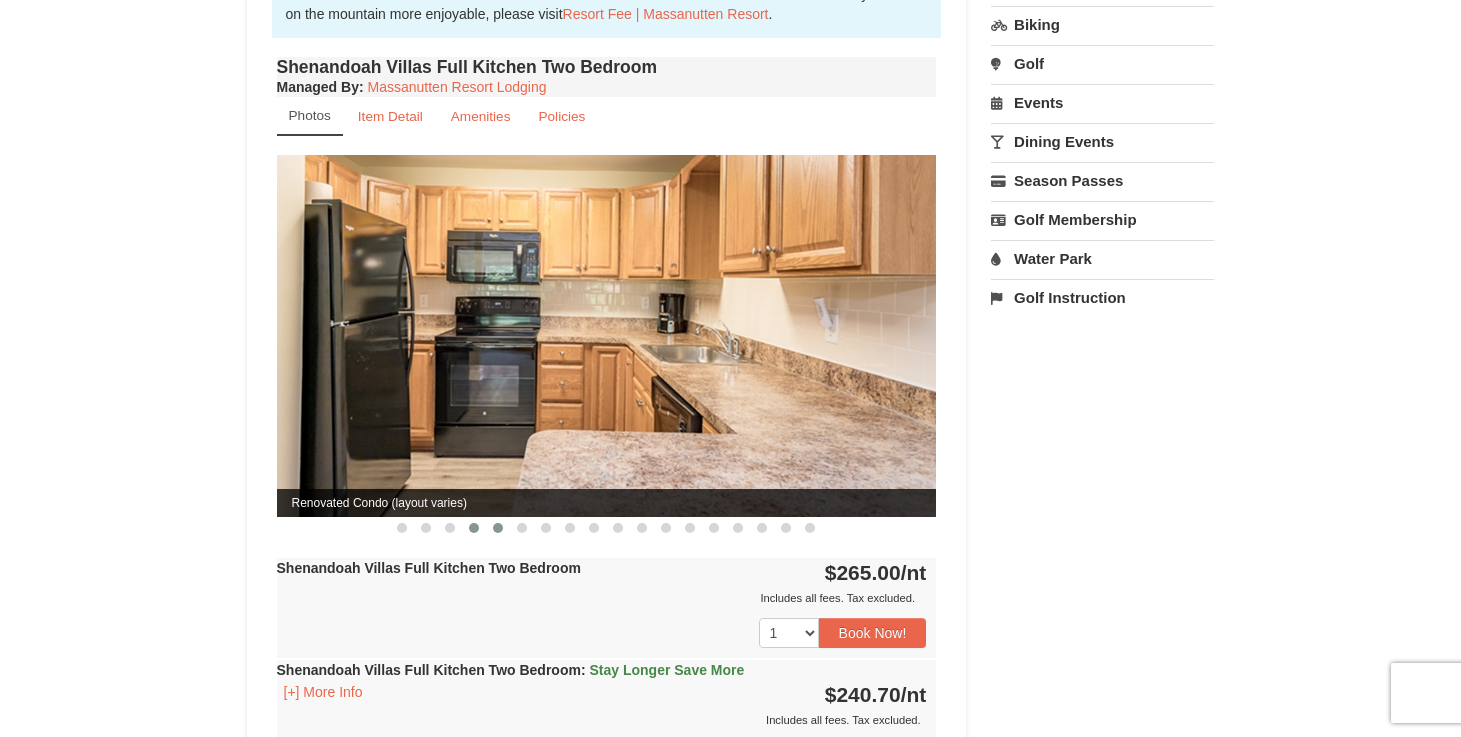 click at bounding box center (498, 528) 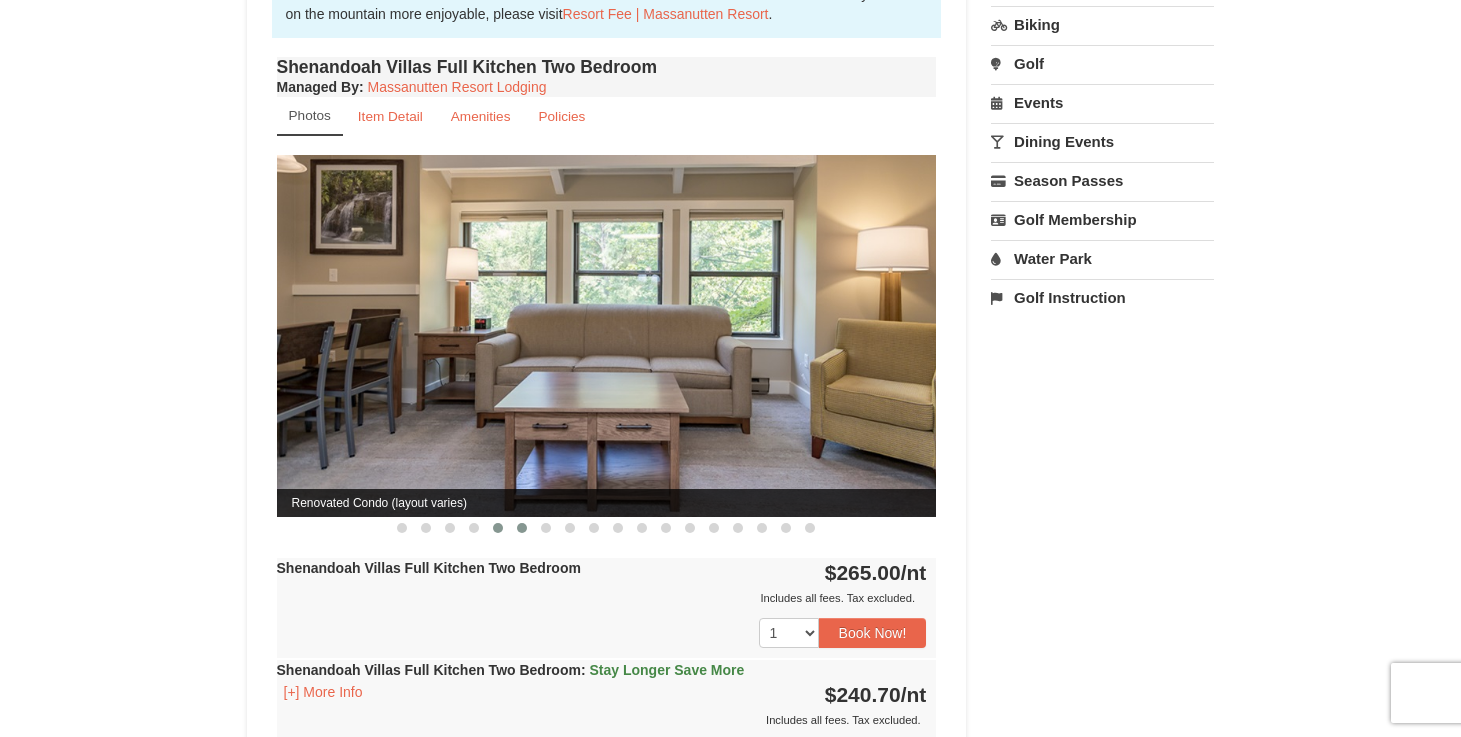 click at bounding box center [522, 528] 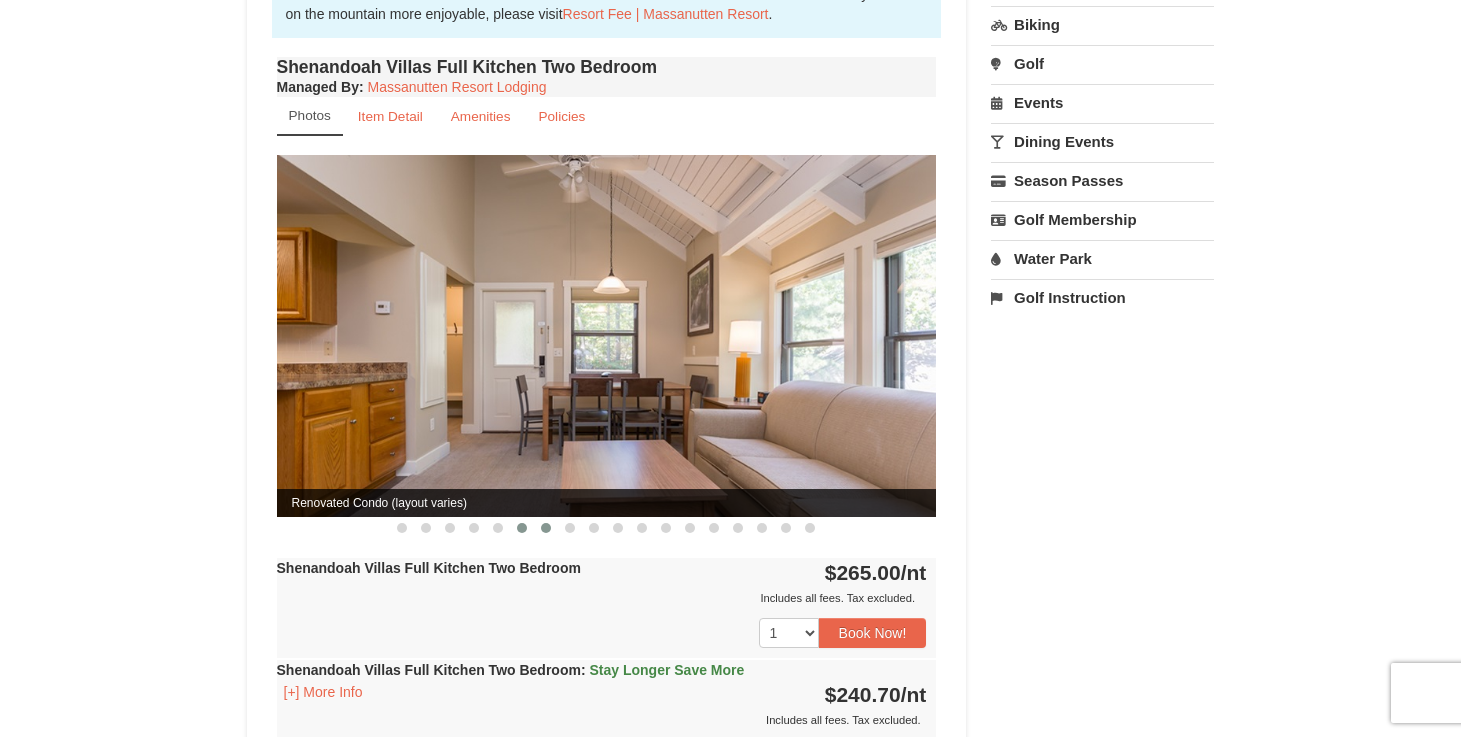 click at bounding box center [546, 528] 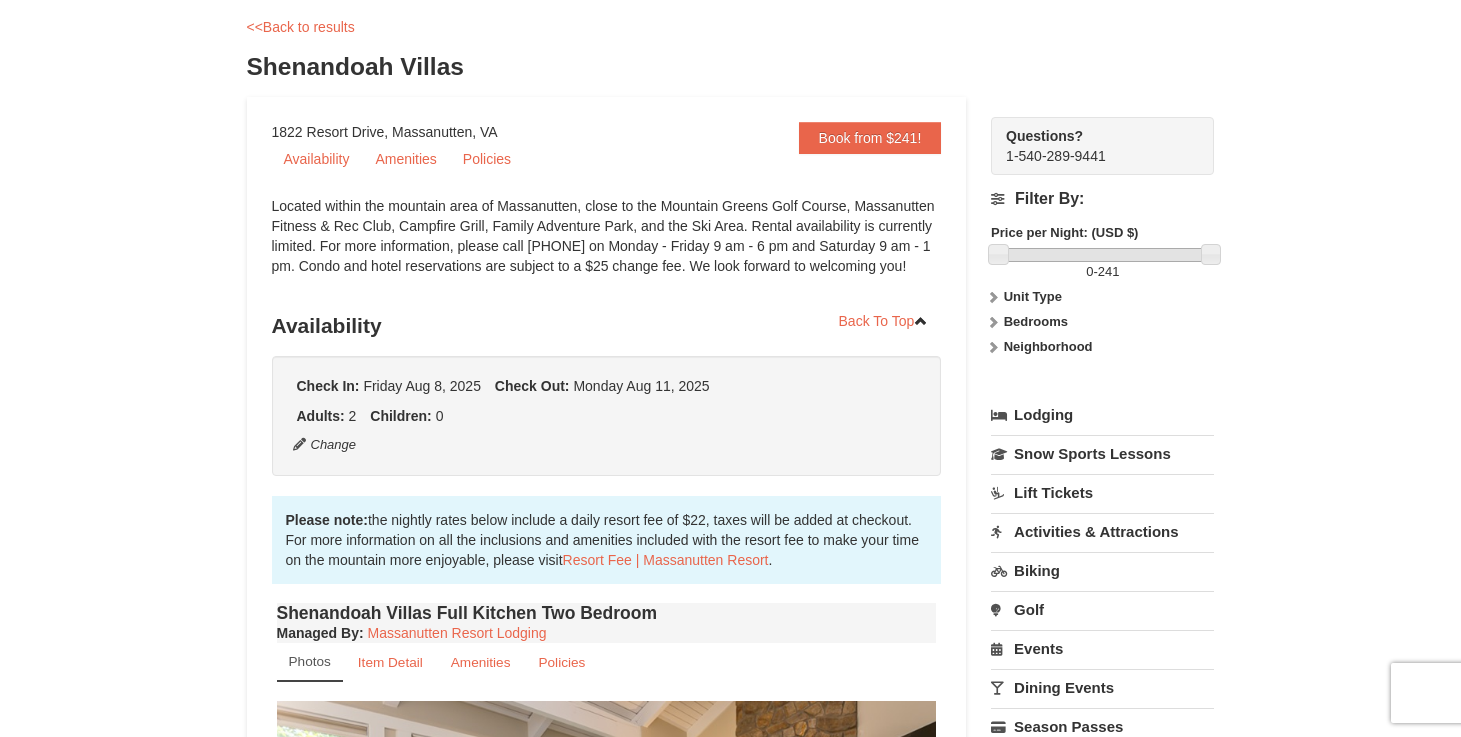 scroll, scrollTop: 0, scrollLeft: 0, axis: both 